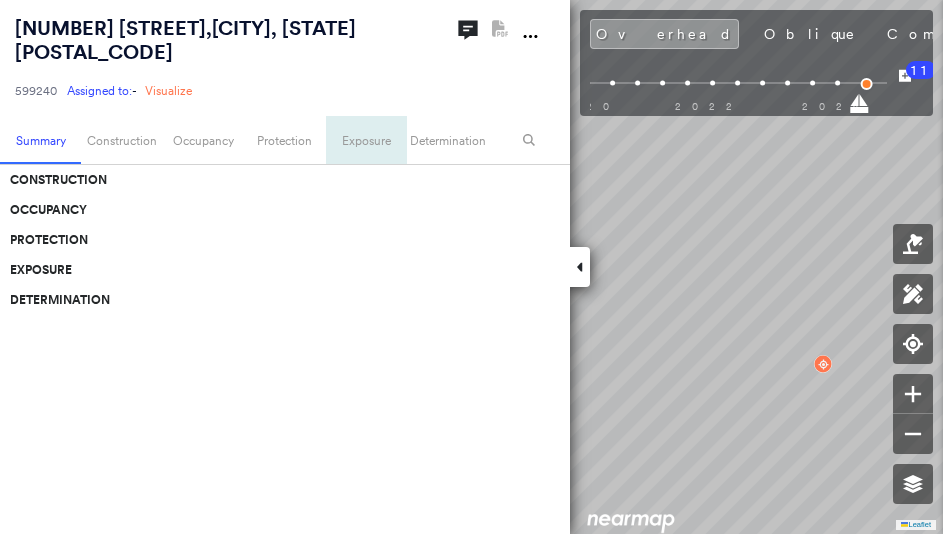 scroll, scrollTop: 0, scrollLeft: 0, axis: both 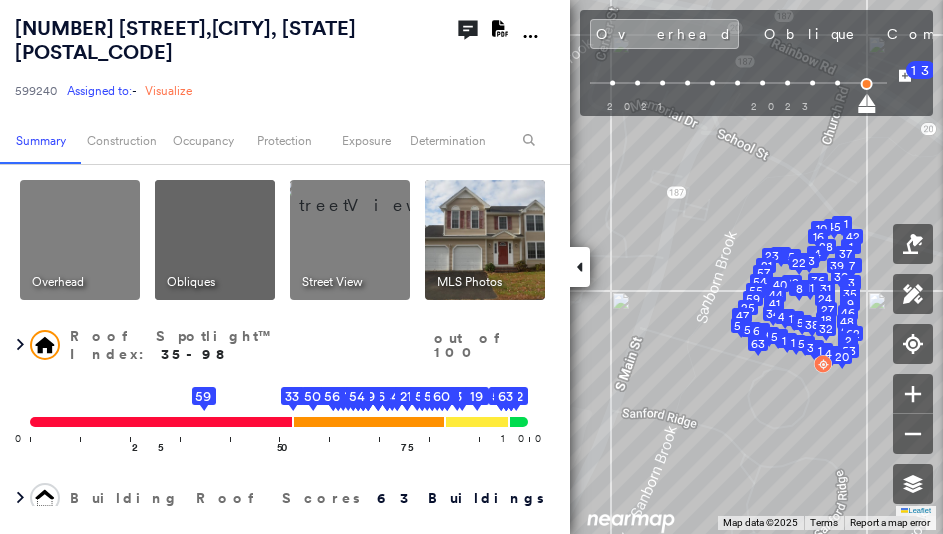 click at bounding box center [80, 240] 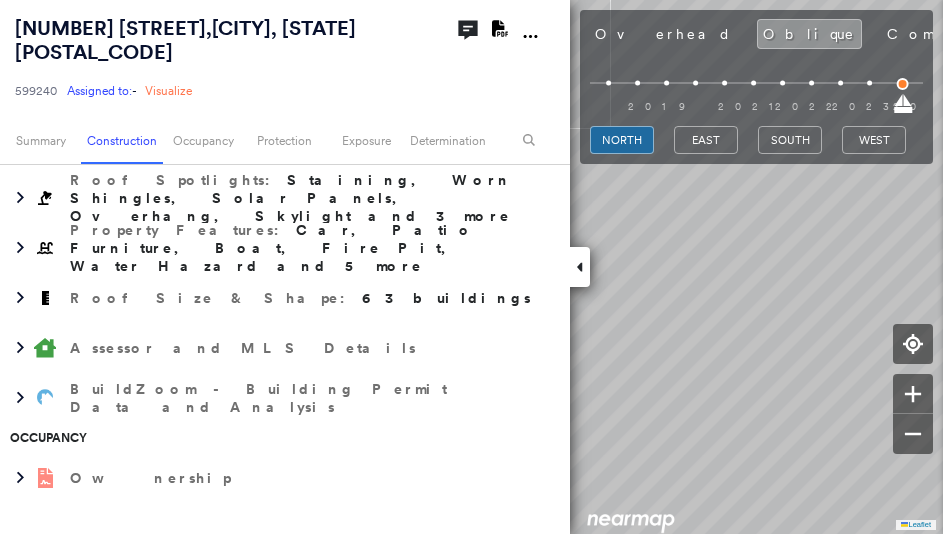 scroll, scrollTop: 482, scrollLeft: 0, axis: vertical 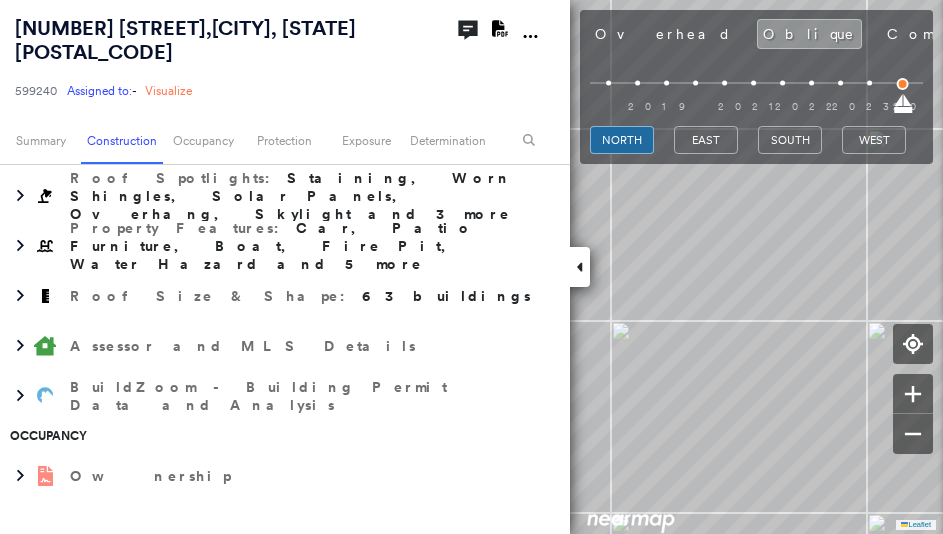 click on "Assessor and MLS Details" at bounding box center [262, 346] 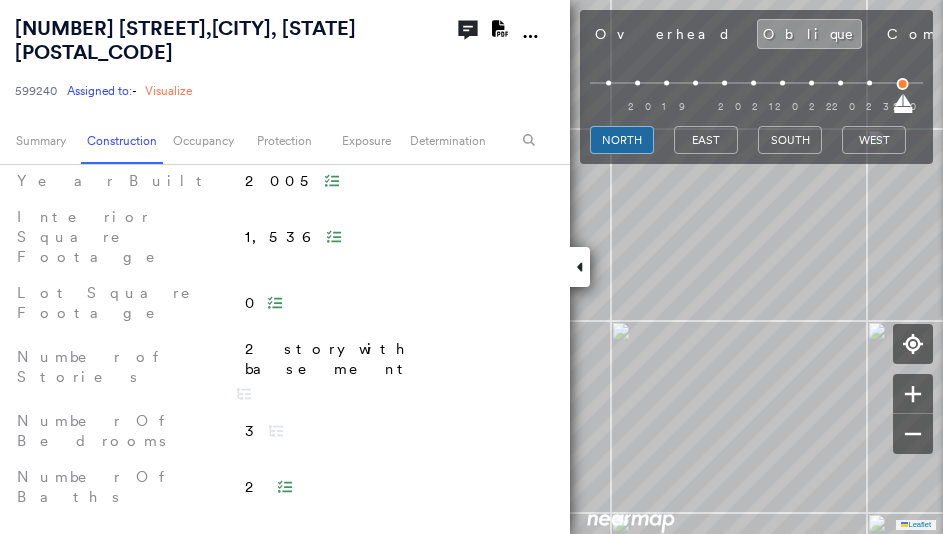 scroll, scrollTop: 691, scrollLeft: 0, axis: vertical 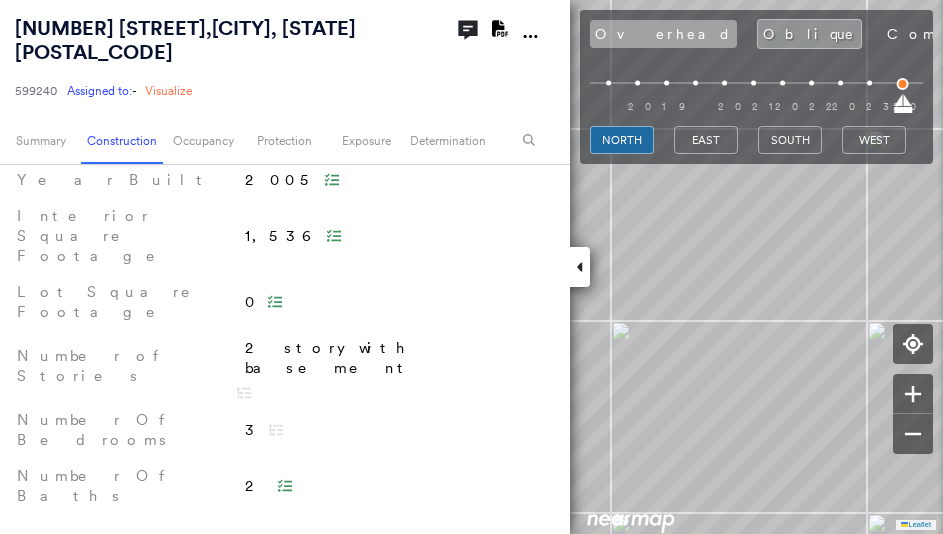 click on "Overhead" at bounding box center [663, 34] 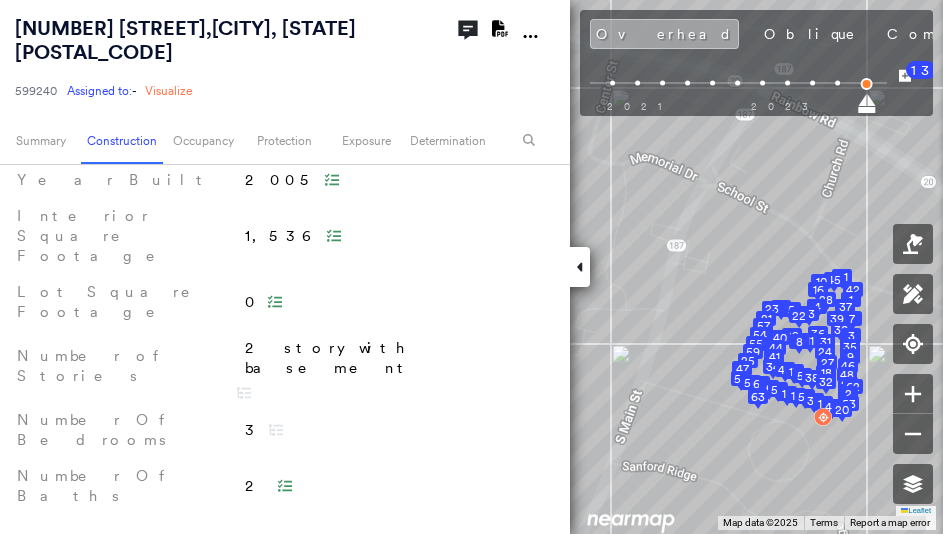 click on "Overhead" at bounding box center [664, 34] 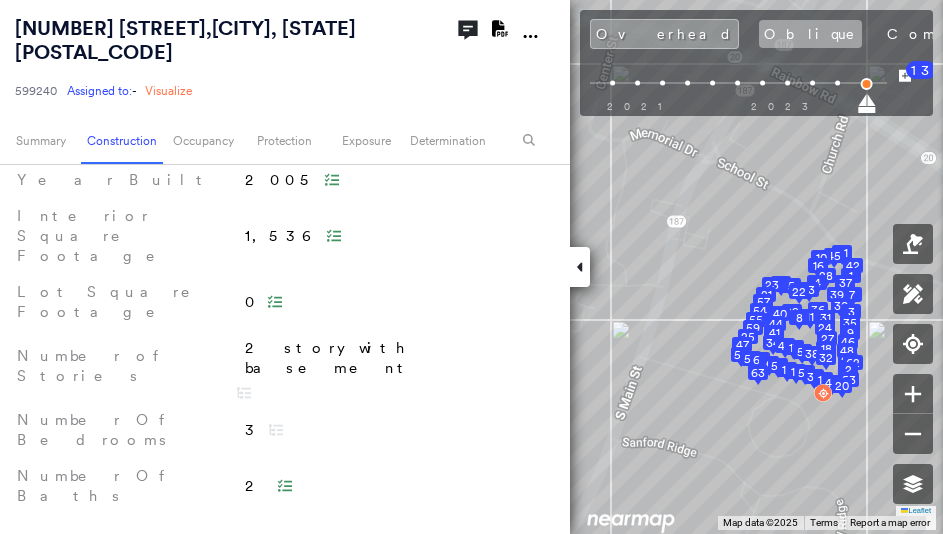 click on "Oblique" at bounding box center [810, 34] 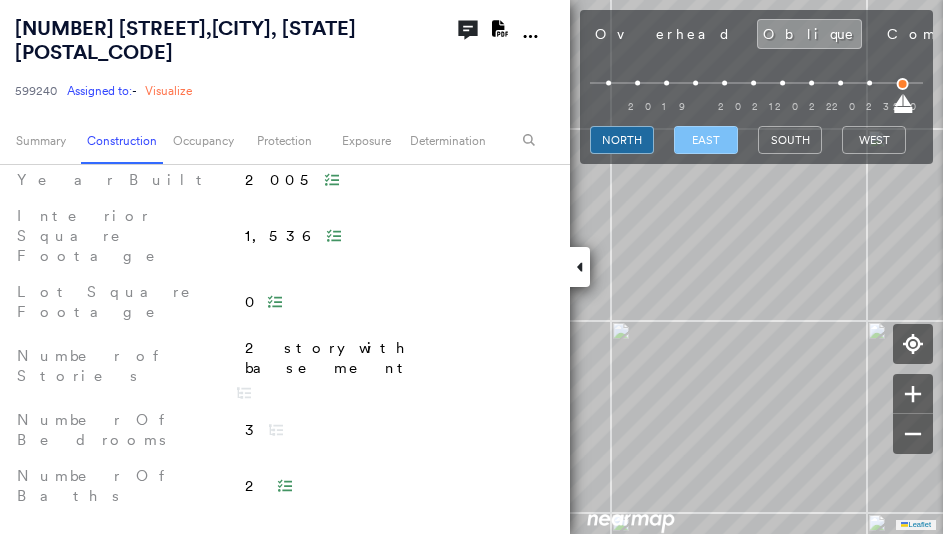 click on "east" at bounding box center (706, 140) 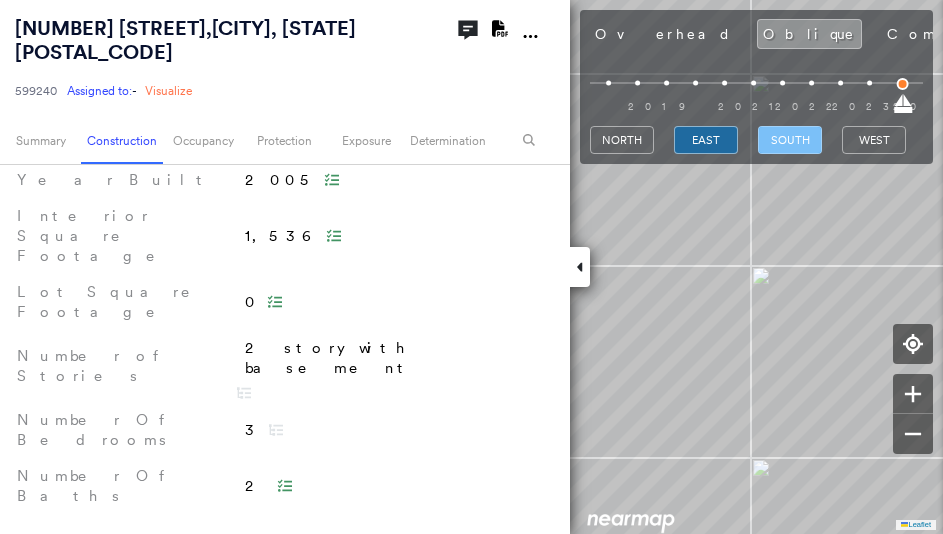 click on "south" at bounding box center [790, 140] 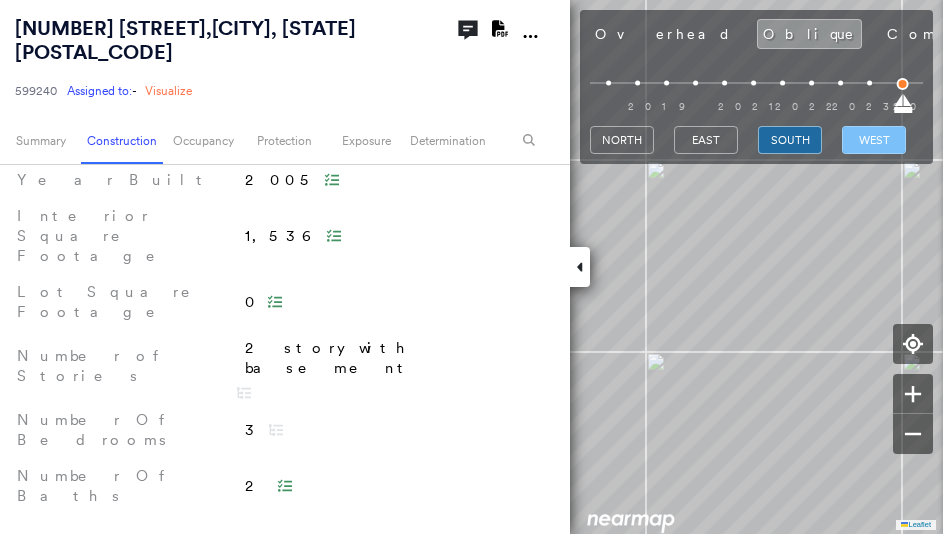 click on "west" at bounding box center (874, 140) 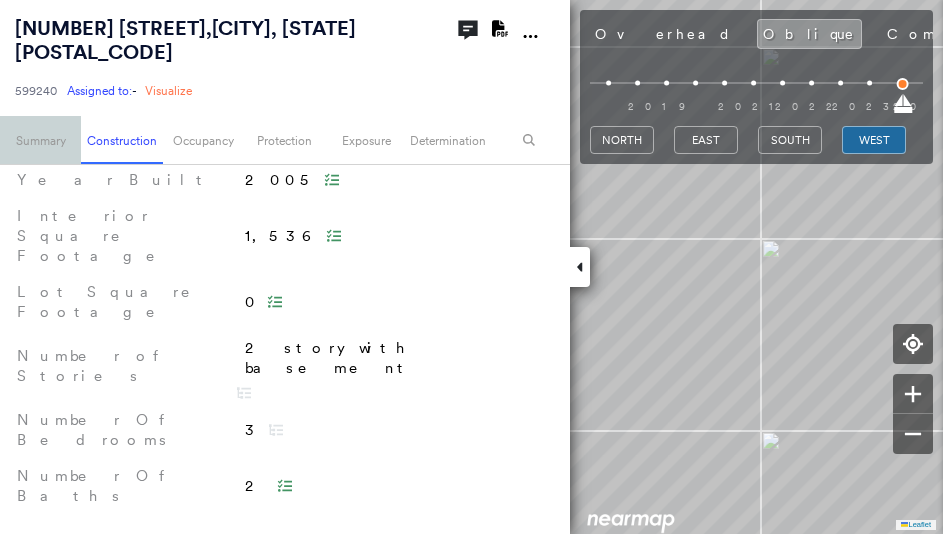 click on "Summary" at bounding box center (40, 140) 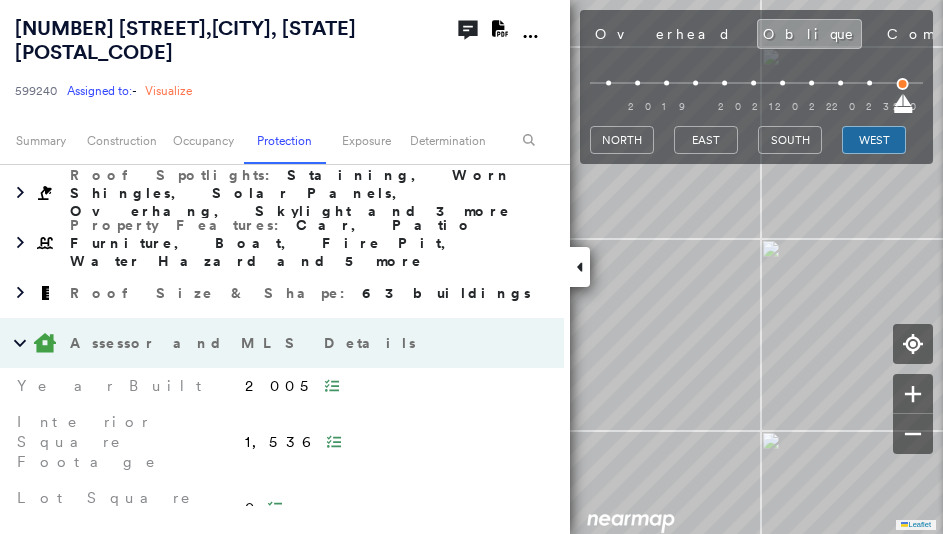 scroll, scrollTop: 475, scrollLeft: 0, axis: vertical 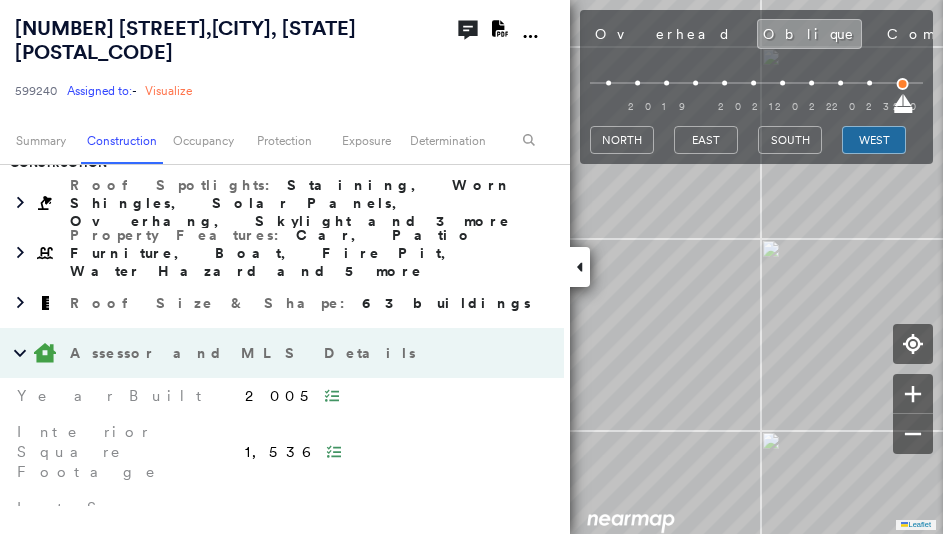 click on "-" at bounding box center (134, 90) 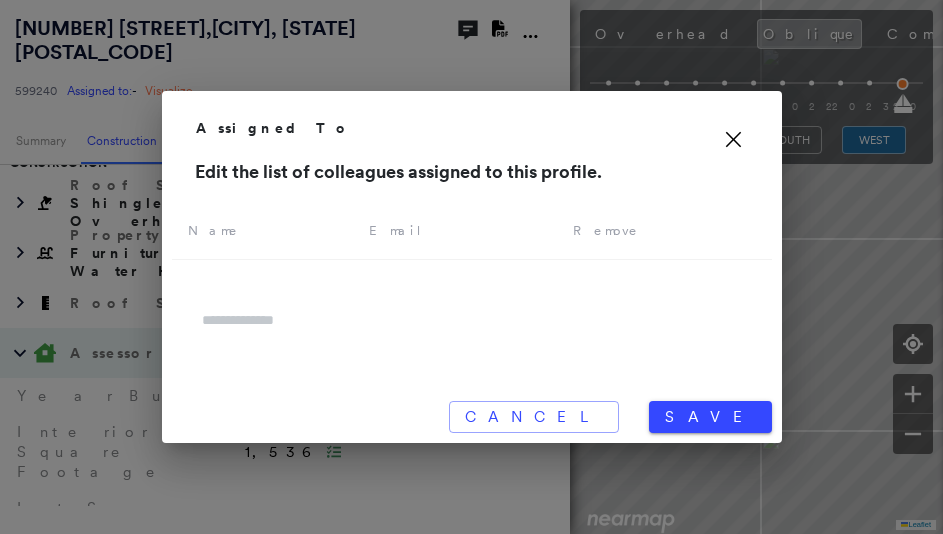 click on "Icon_Closemodal" 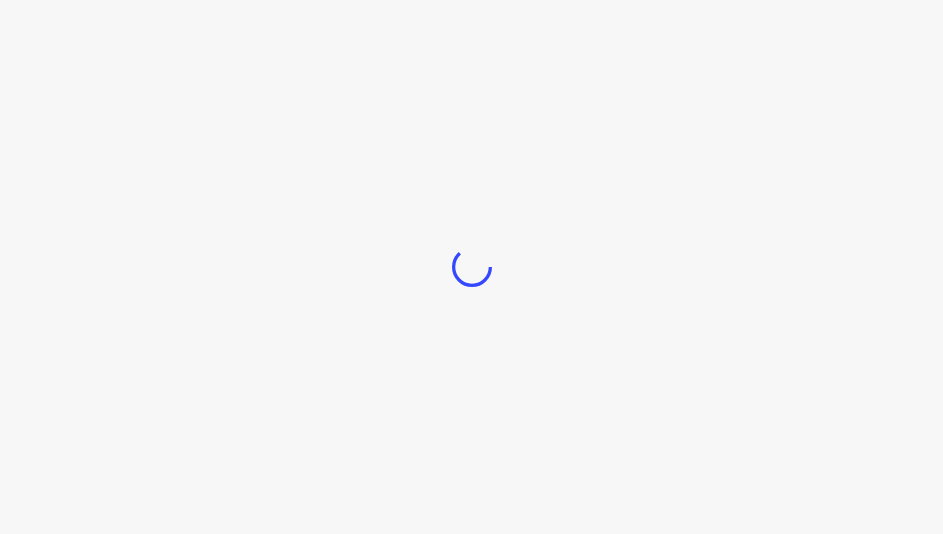 scroll, scrollTop: 0, scrollLeft: 0, axis: both 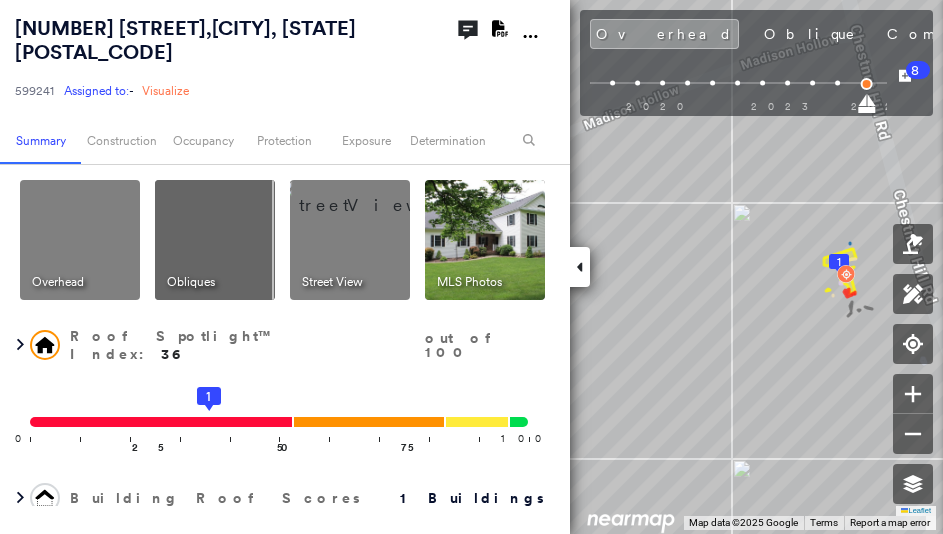click at bounding box center [80, 240] 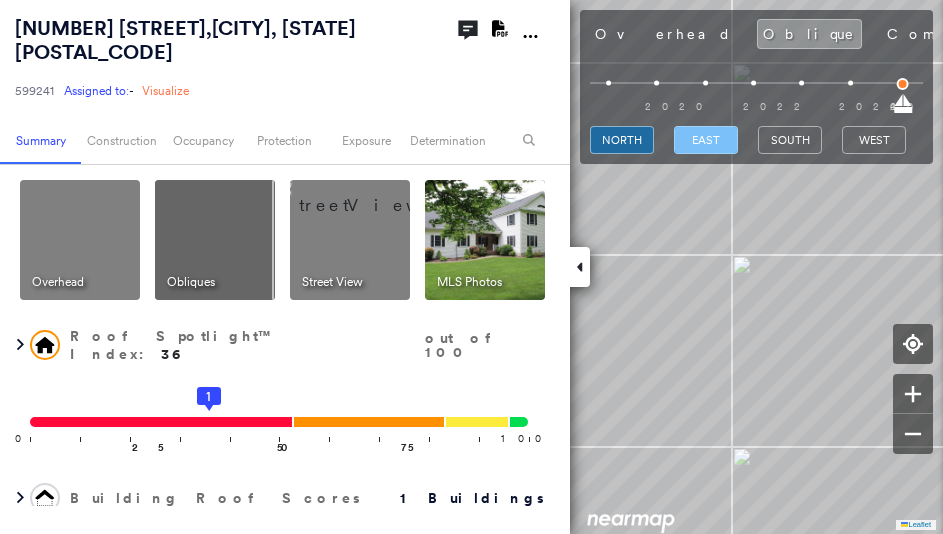 click on "east" at bounding box center [706, 140] 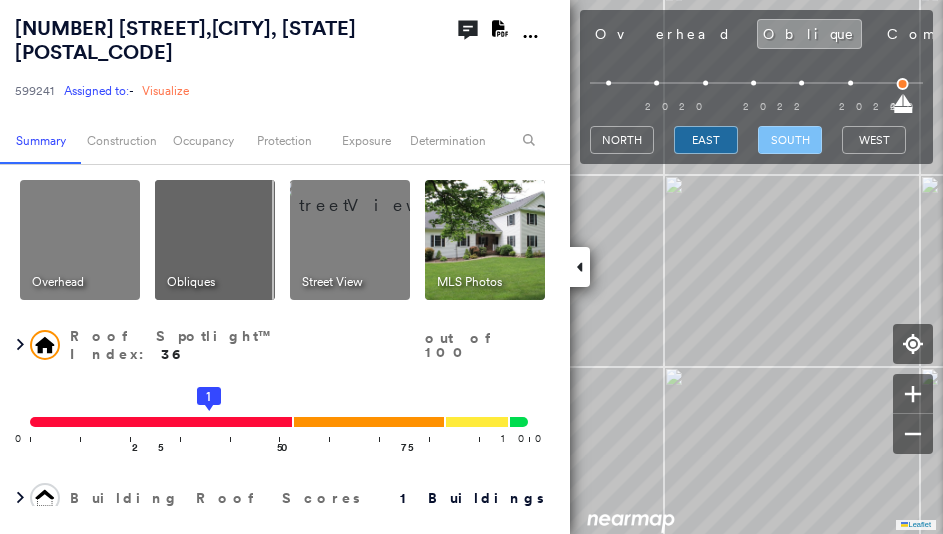 click on "south" at bounding box center [790, 140] 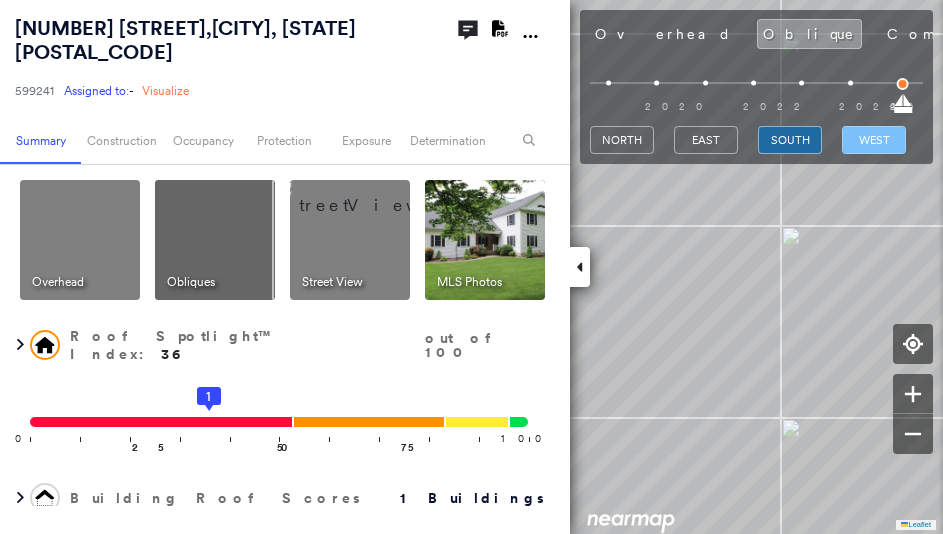 click on "west" at bounding box center [874, 140] 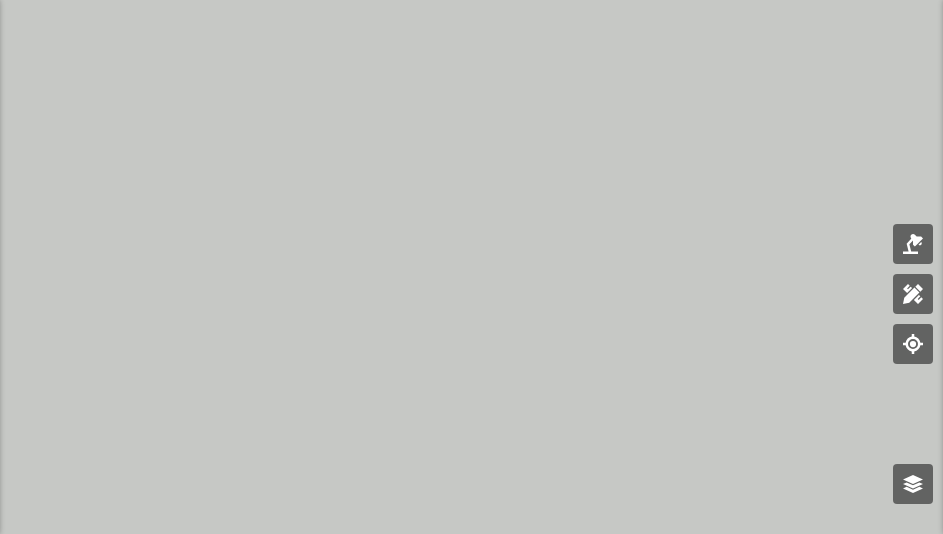 scroll, scrollTop: 0, scrollLeft: 0, axis: both 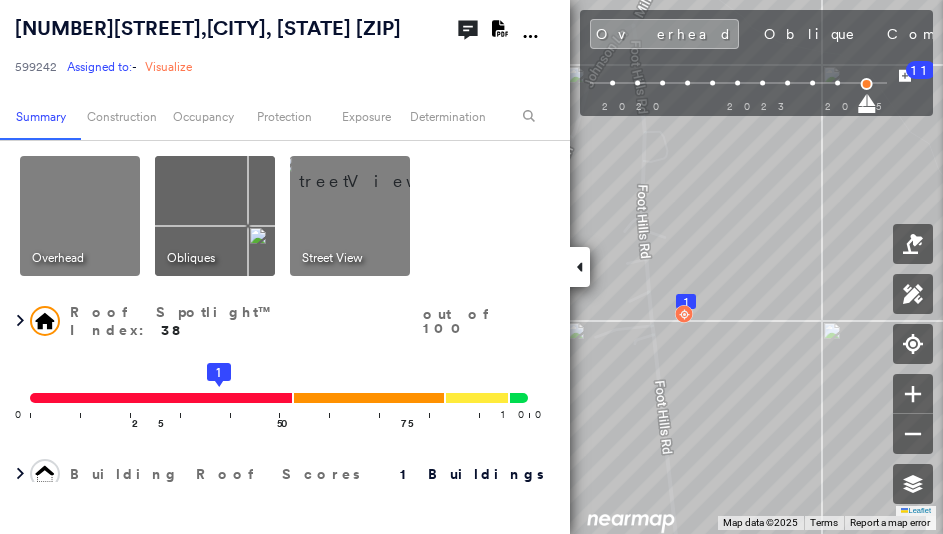 click at bounding box center (80, 216) 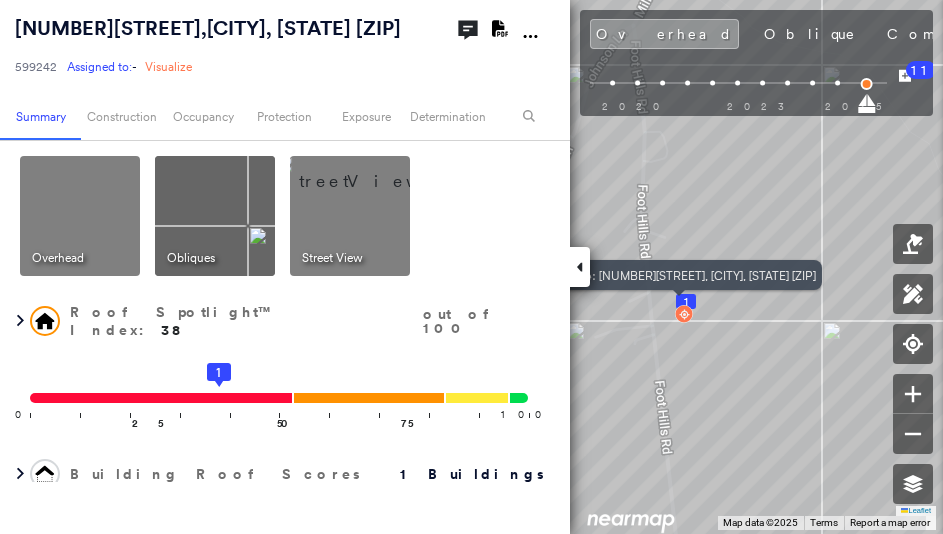 click at bounding box center [684, 314] 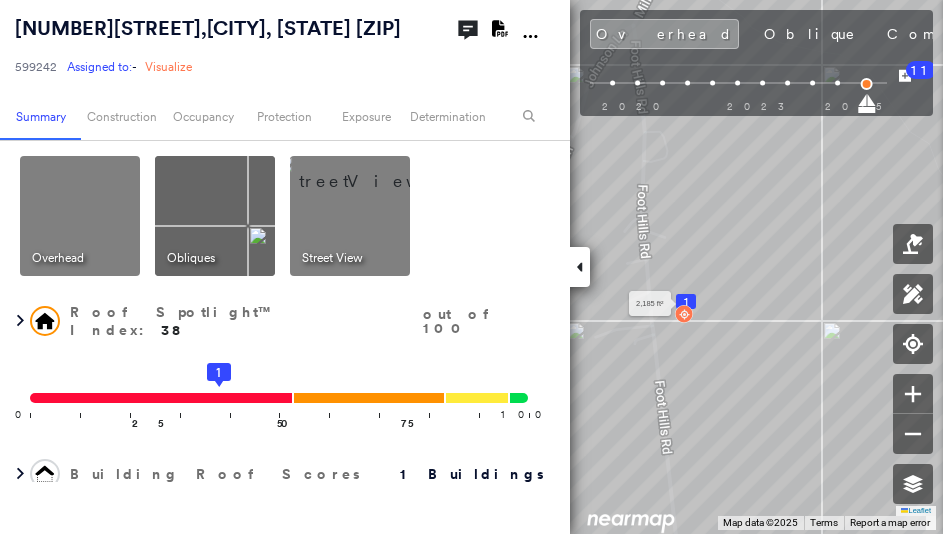 click on "1" at bounding box center [686, 302] 